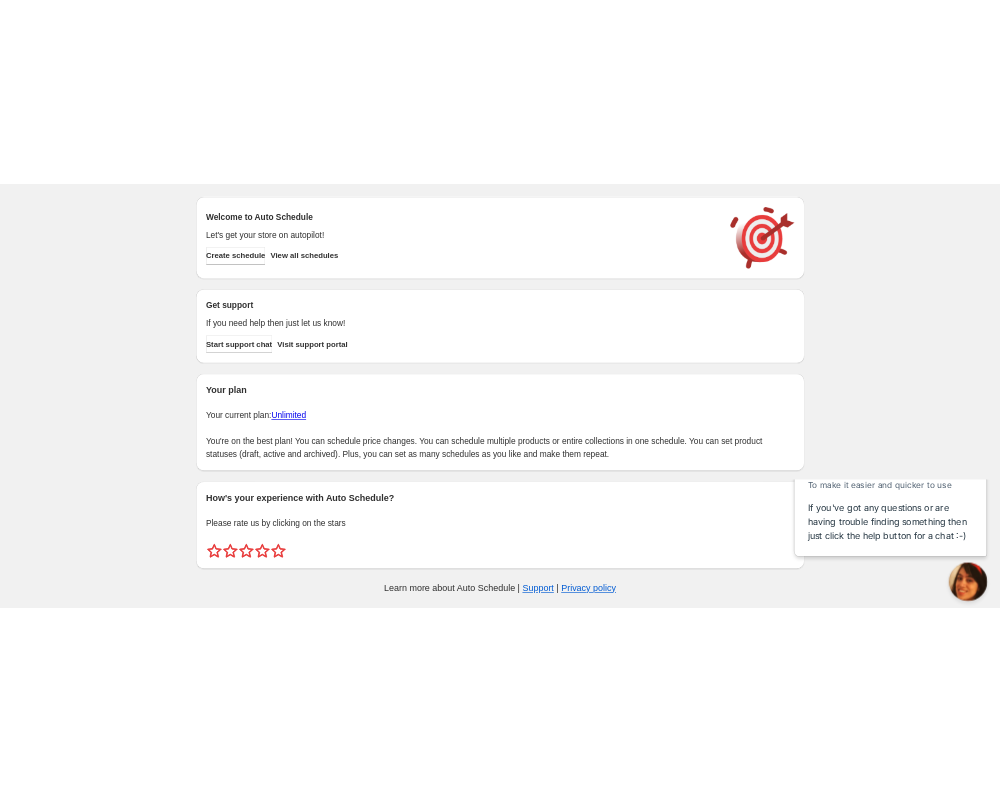 scroll, scrollTop: 0, scrollLeft: 0, axis: both 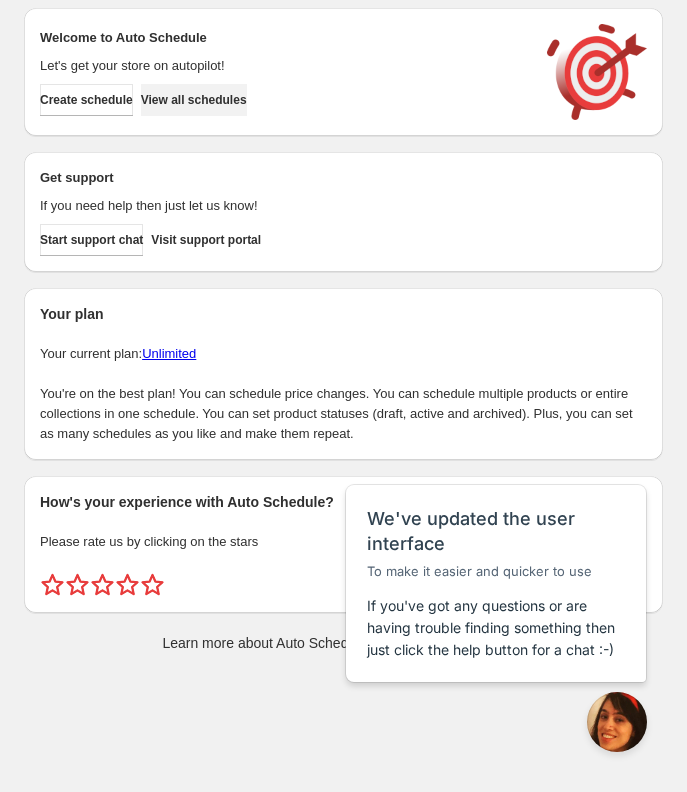 click on "View all schedules" at bounding box center [194, 100] 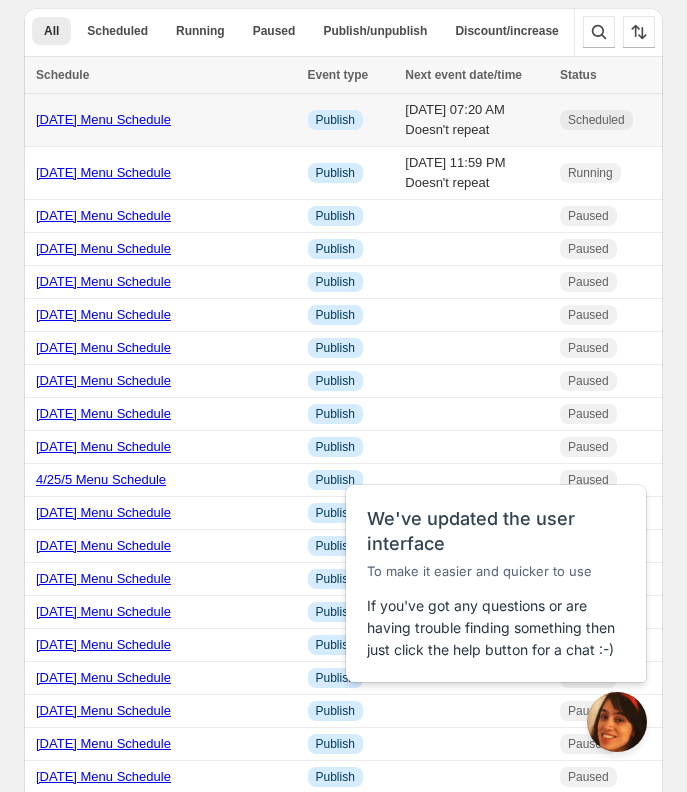 click on "[DATE] Menu Schedule" at bounding box center (103, 119) 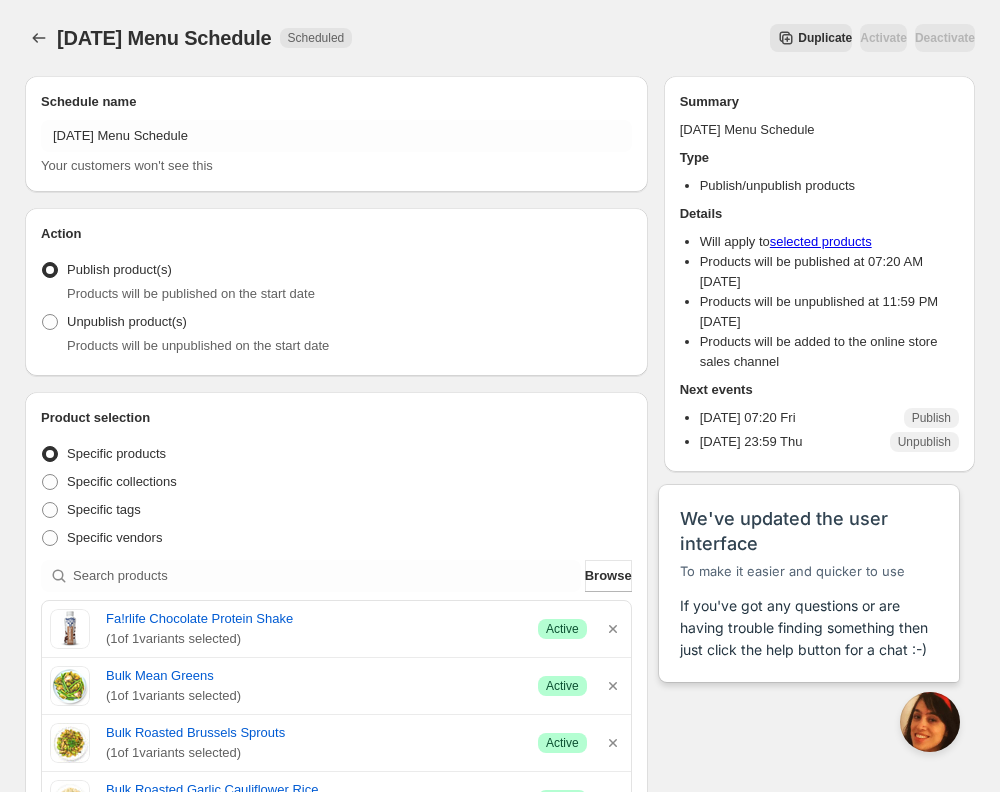 click on "Duplicate" at bounding box center [825, 38] 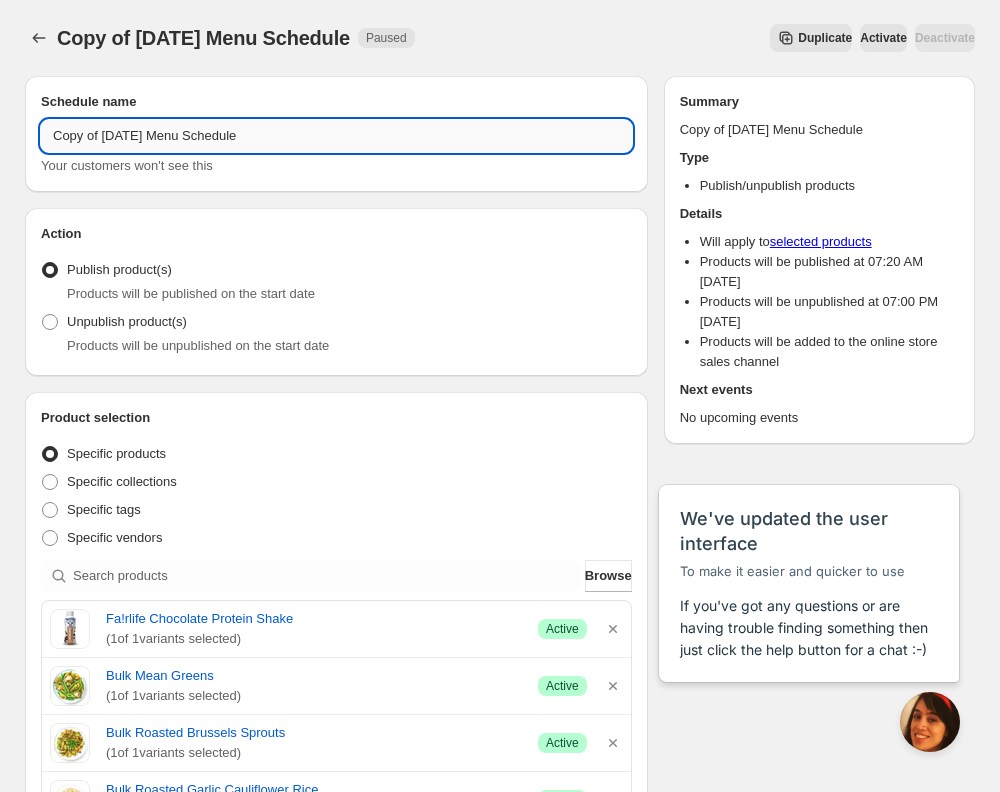 click on "Copy of [DATE] Menu Schedule" at bounding box center (336, 136) 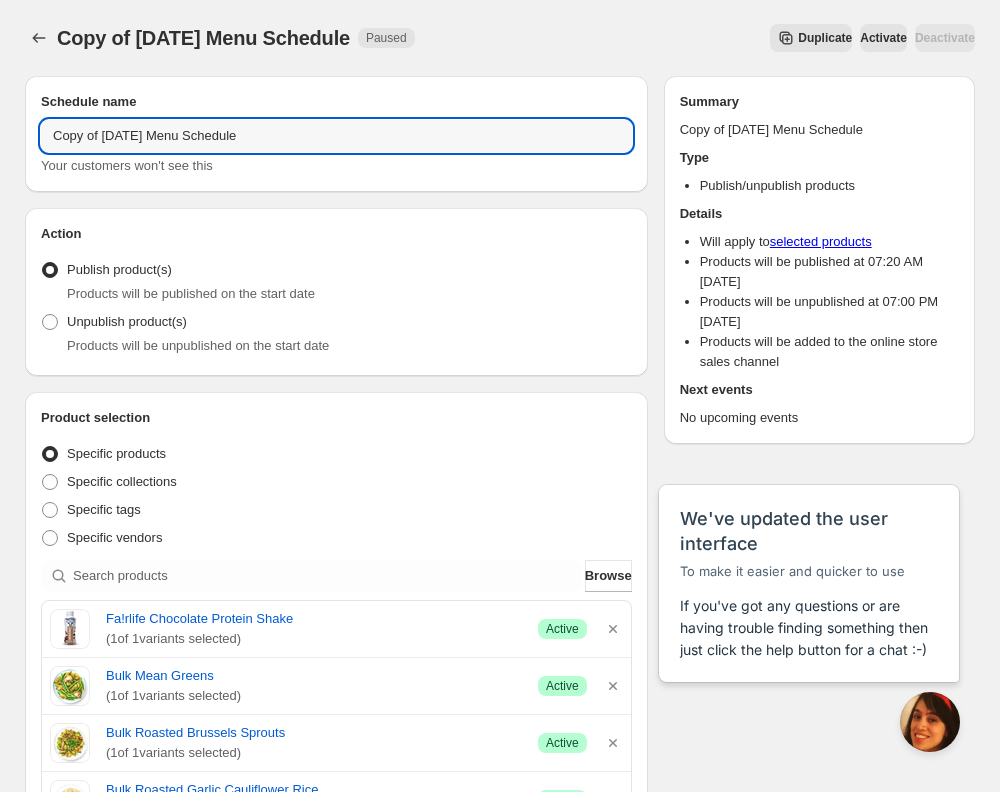 drag, startPoint x: 105, startPoint y: 136, endPoint x: 30, endPoint y: 135, distance: 75.00667 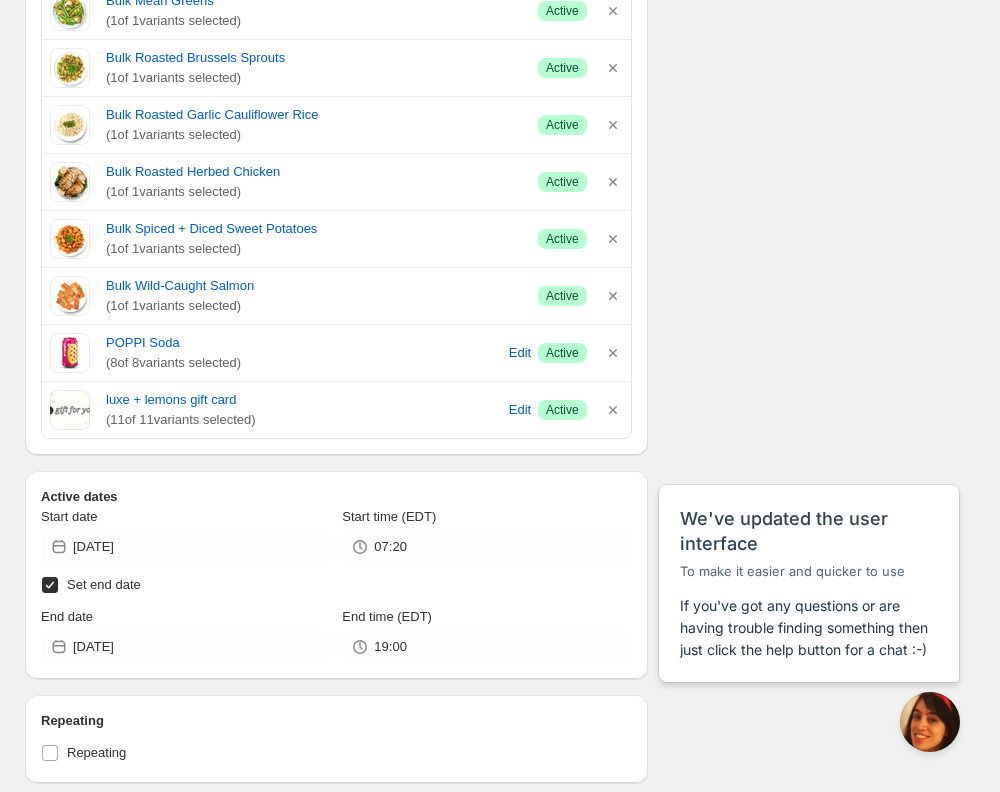 scroll, scrollTop: 928, scrollLeft: 0, axis: vertical 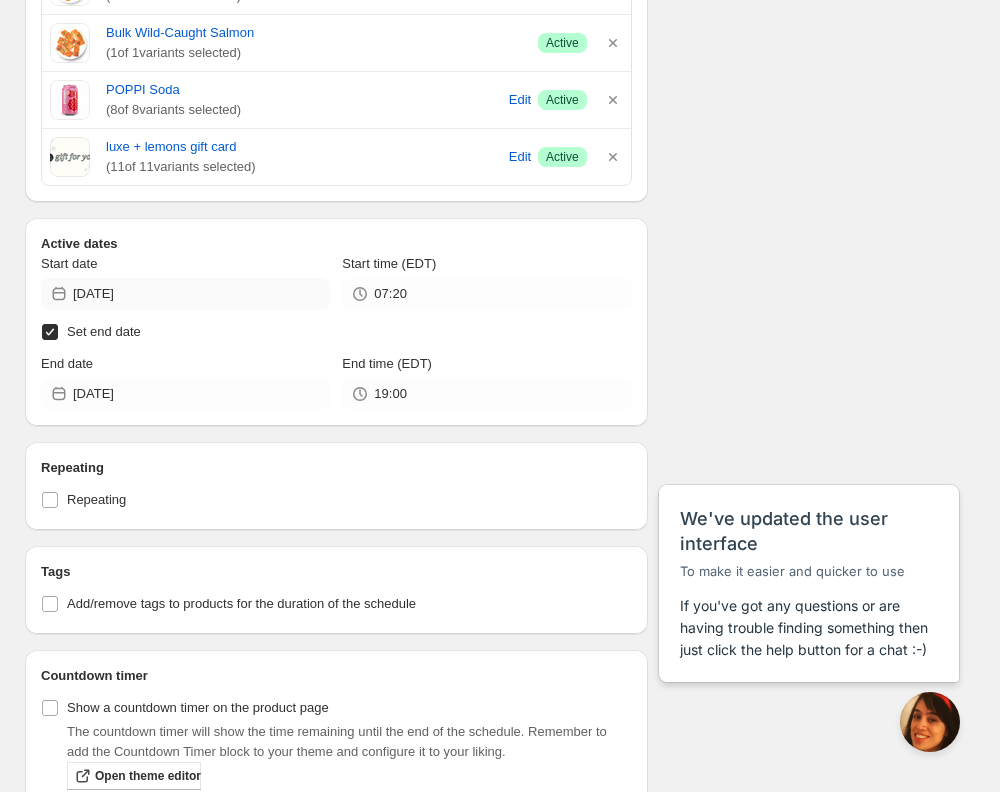 type on "[DATE] Menu Schedule" 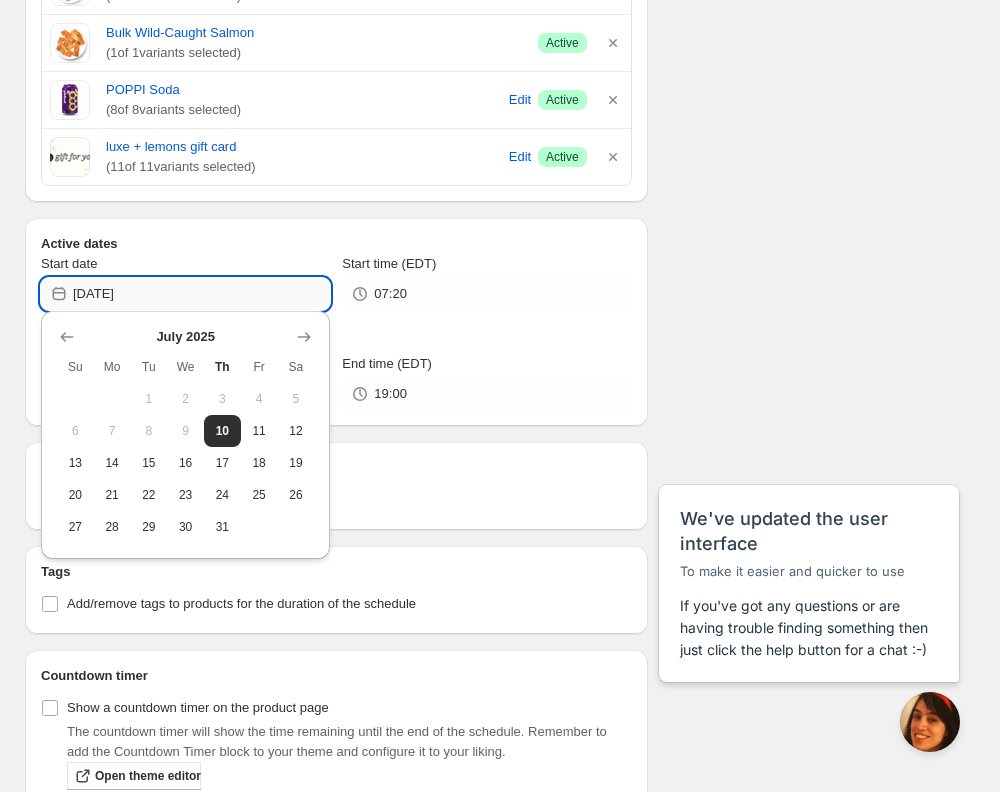 click on "[DATE]" at bounding box center (201, 294) 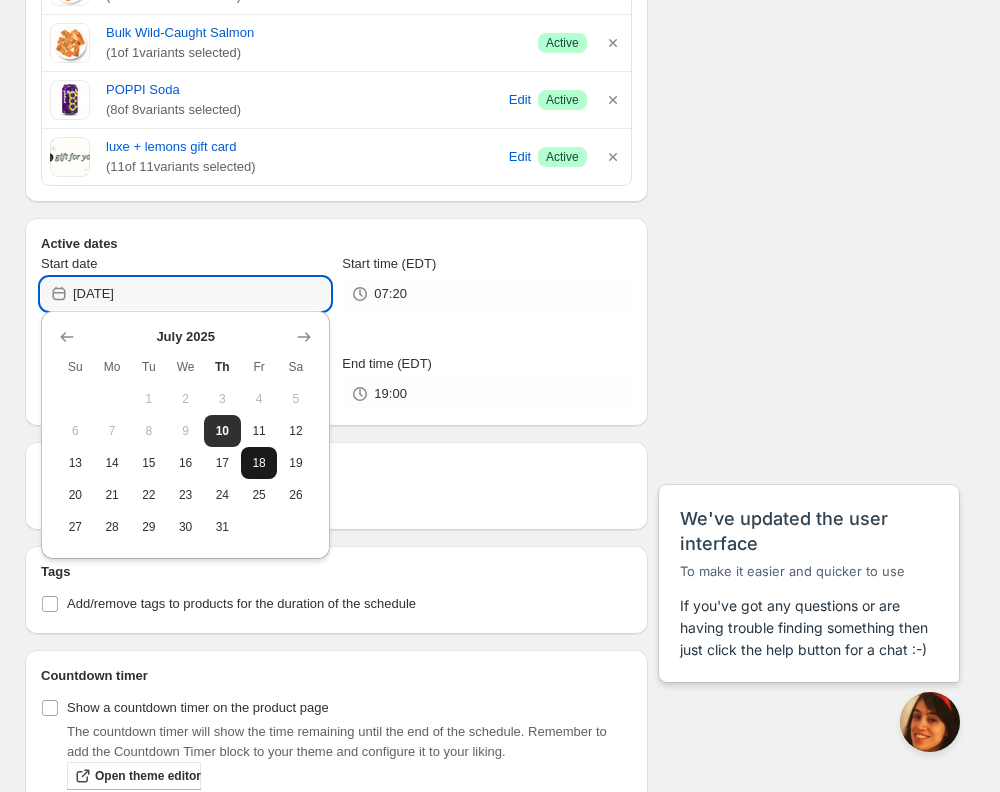 click on "18" at bounding box center (259, 463) 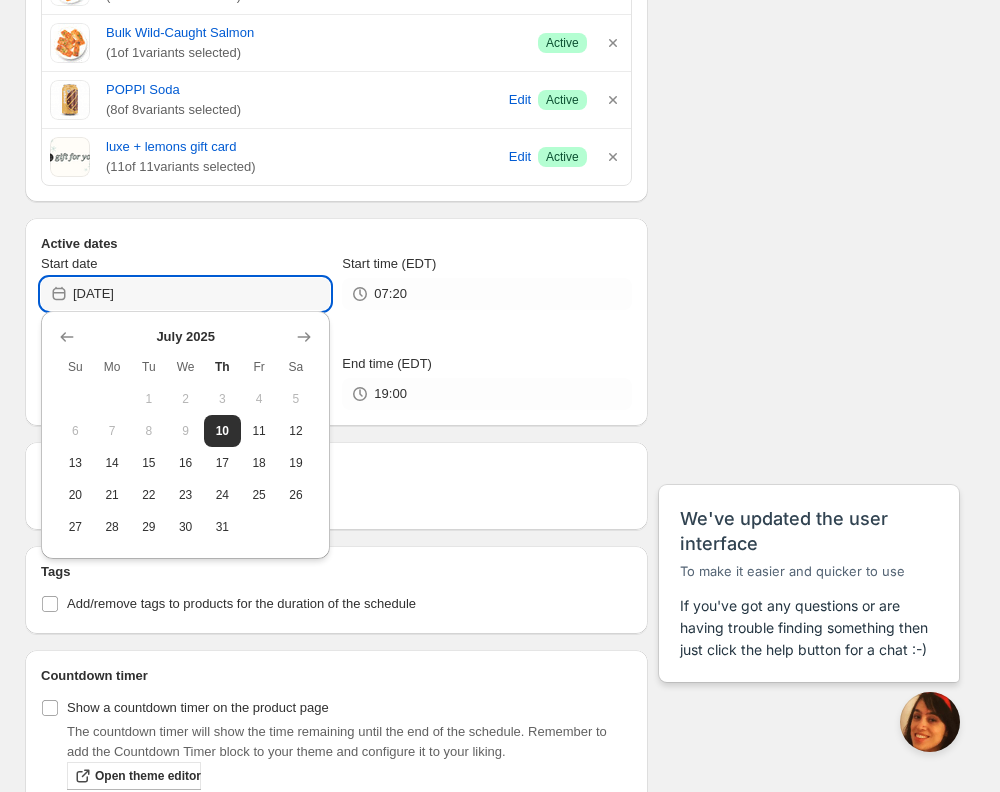 type on "[DATE]" 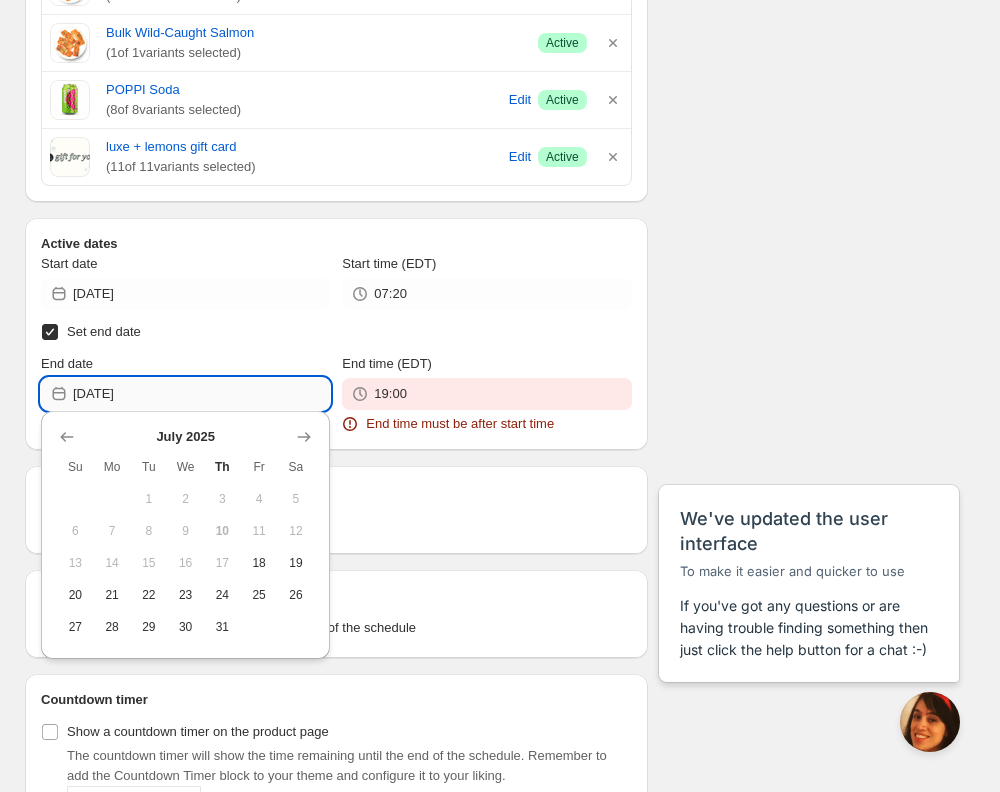 click on "[DATE]" at bounding box center [201, 394] 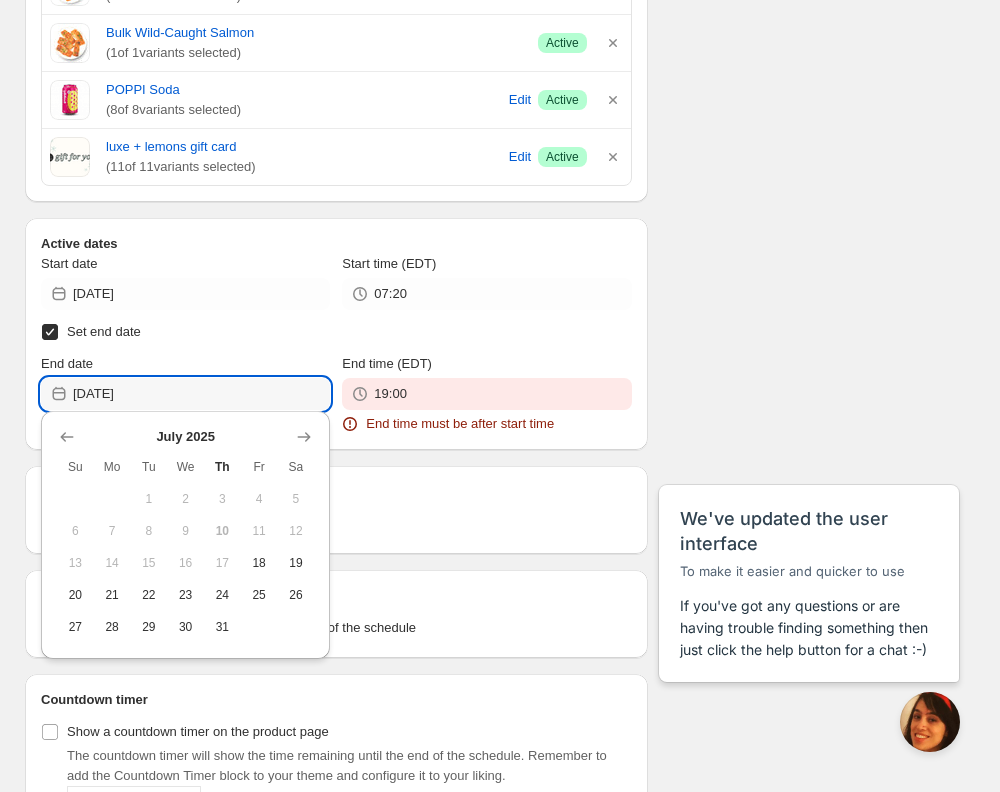 click on "24" at bounding box center (222, 595) 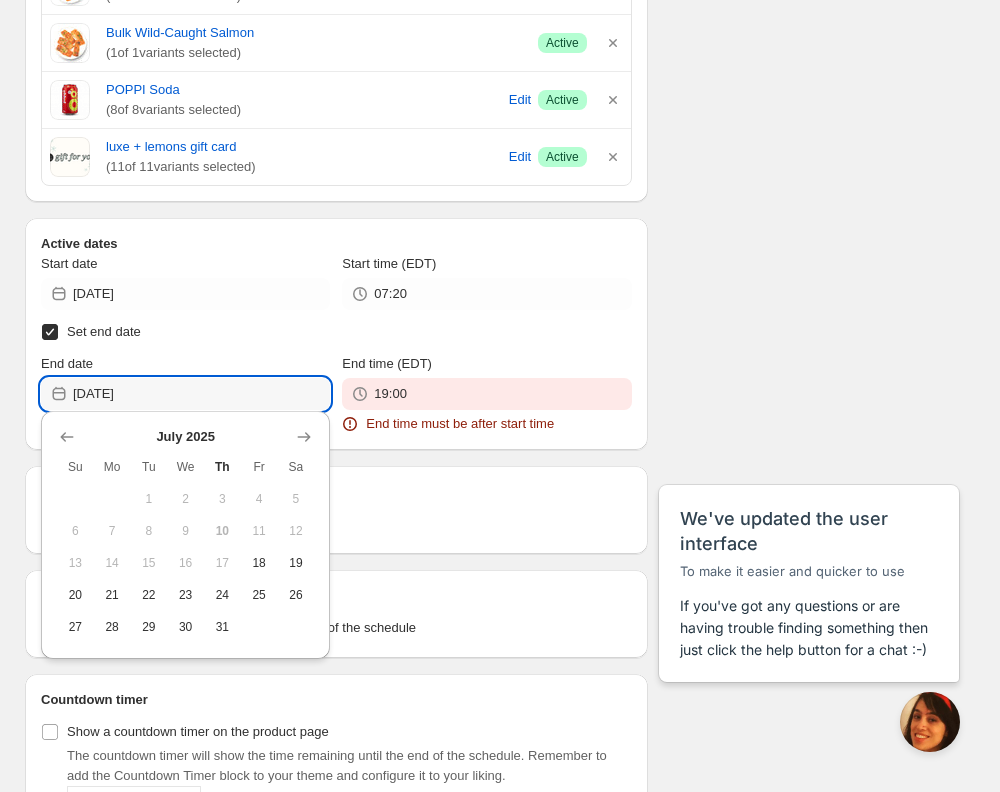 type on "[DATE]" 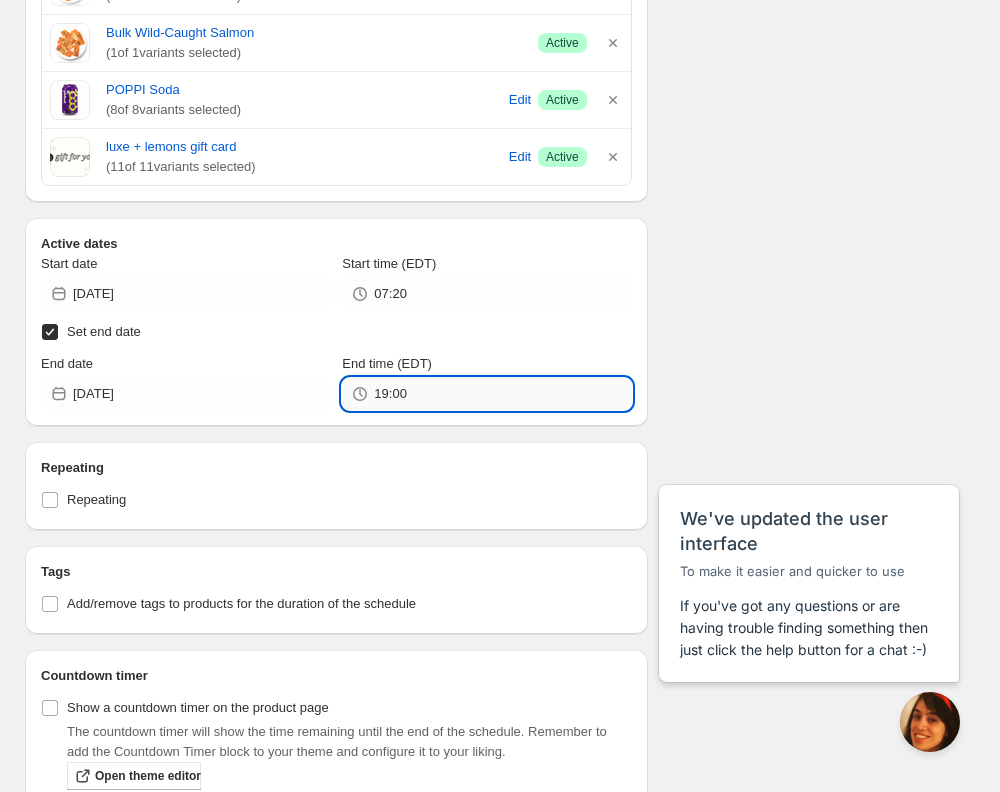 click on "19:00" at bounding box center [502, 394] 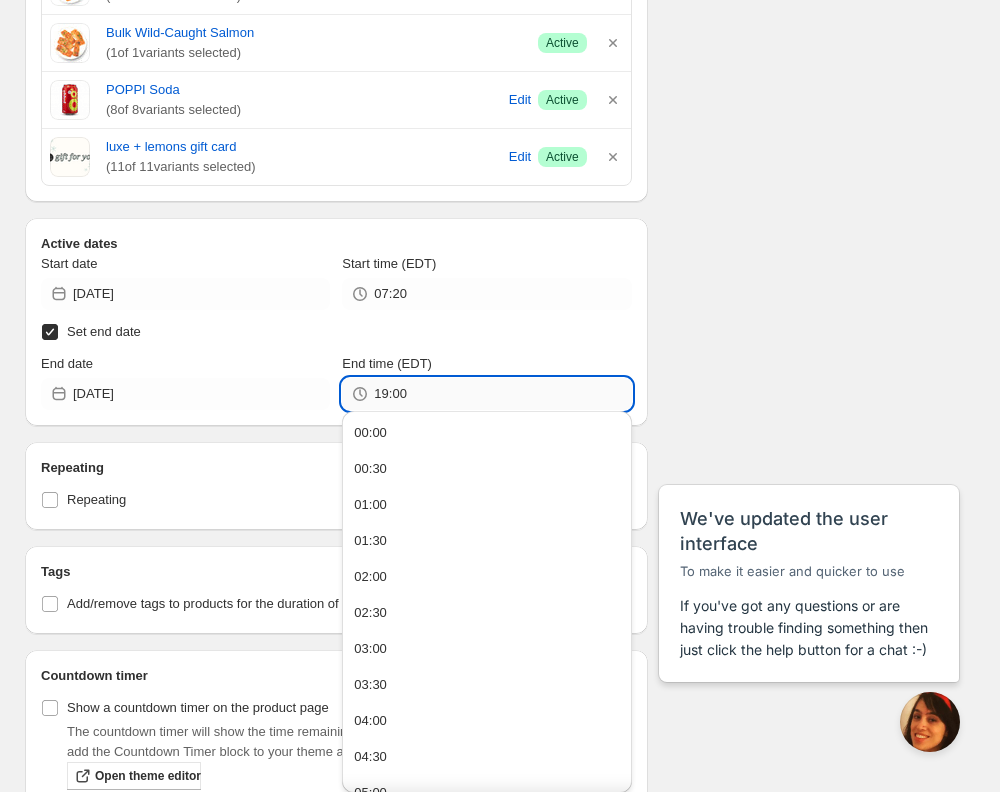 click on "19:00" at bounding box center (502, 394) 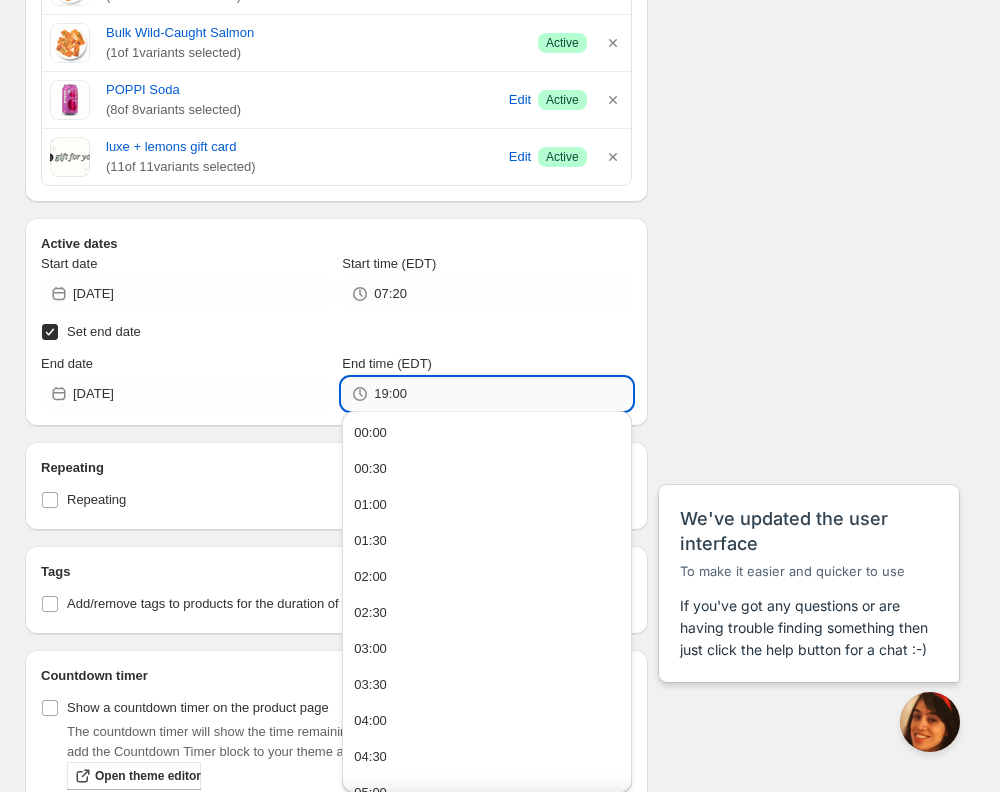 click on "19:00" at bounding box center (502, 394) 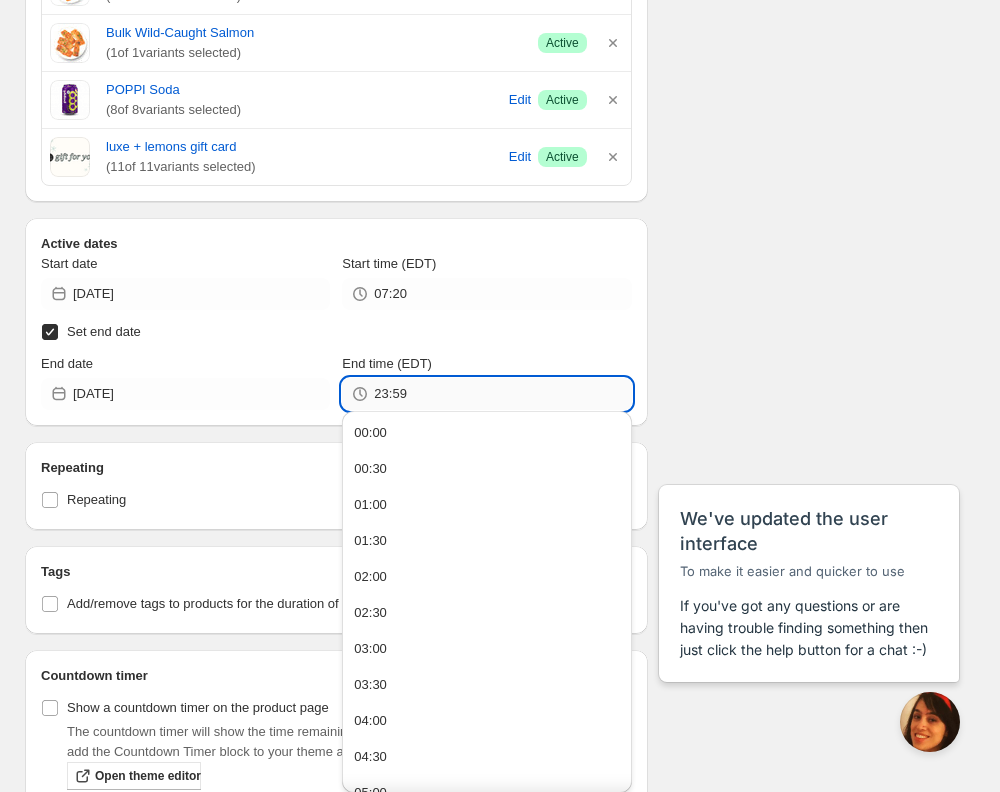 type on "23:59" 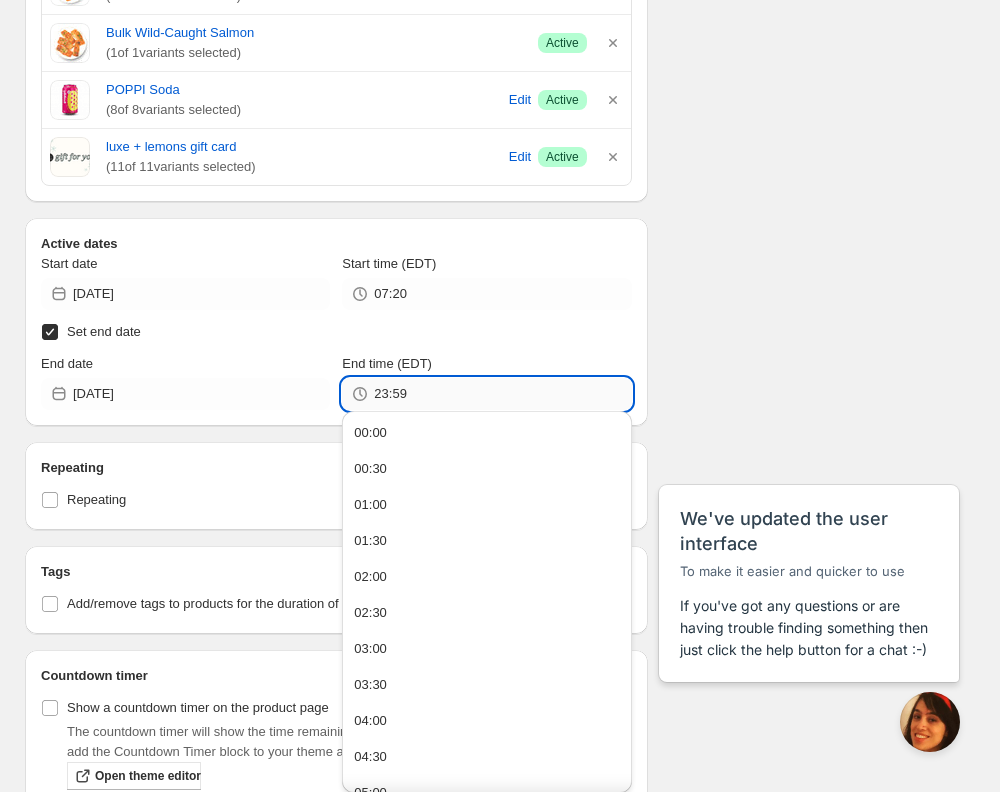 click on "Submit" at bounding box center [53, -918] 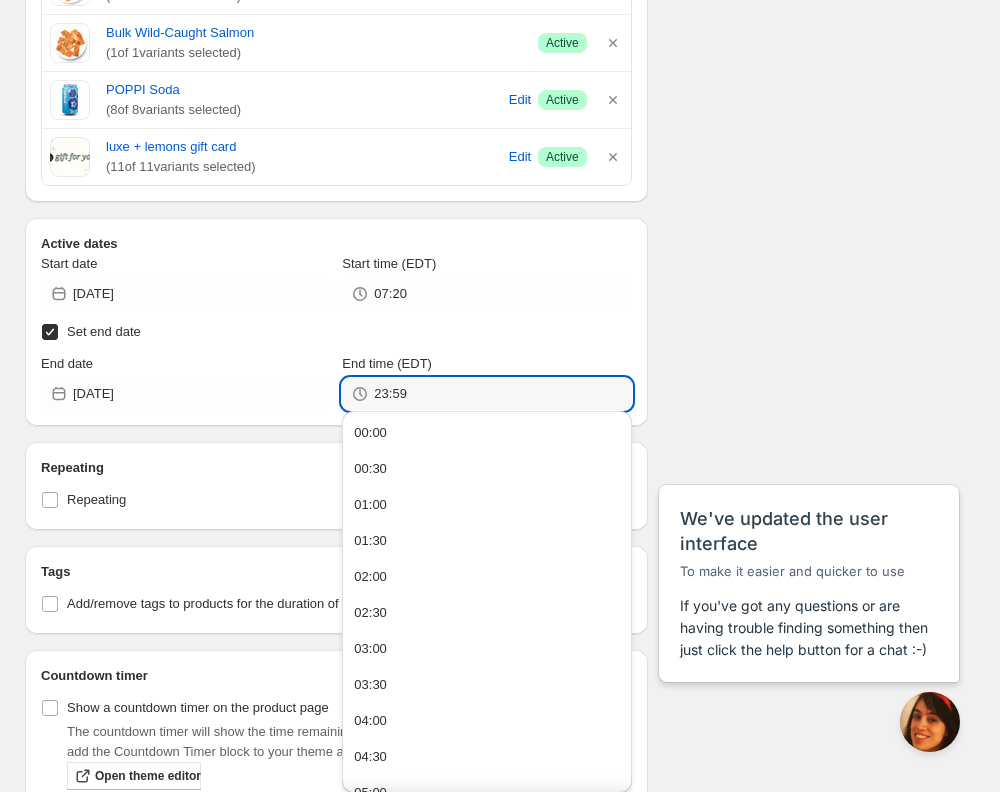 click on "Schedule name [DATE] Menu Schedule Your customers won't see this Action Action Publish product(s) Products will be published on the start date Unpublish product(s) Products will be unpublished on the start date Product selection Entity type Specific products Specific collections Specific tags Specific vendors Browse Fa!rlife Chocolate Protein Shake ( 1  of   1  variants selected) Success Active Bulk Mean Greens ( 1  of   1  variants selected) Success Active Bulk Roasted Brussels Sprouts ( 1  of   1  variants selected) Success Active Bulk Roasted Garlic Cauliflower Rice ( 1  of   1  variants selected) Success Active Bulk Roasted Herbed Chicken ( 1  of   1  variants selected) Success Active Bulk Spiced + Diced Sweet Potatoes ( 1  of   1  variants selected) Success Active Bulk Wild-Caught Salmon ( 1  of   1  variants selected) Success Active POPPI Soda ( 8  of   8  variants selected) Edit Success Active luxe + lemons gift card ( 11  of   11  variants selected) Edit Success Active Active dates Start date 07:20 1" at bounding box center [492, 159] 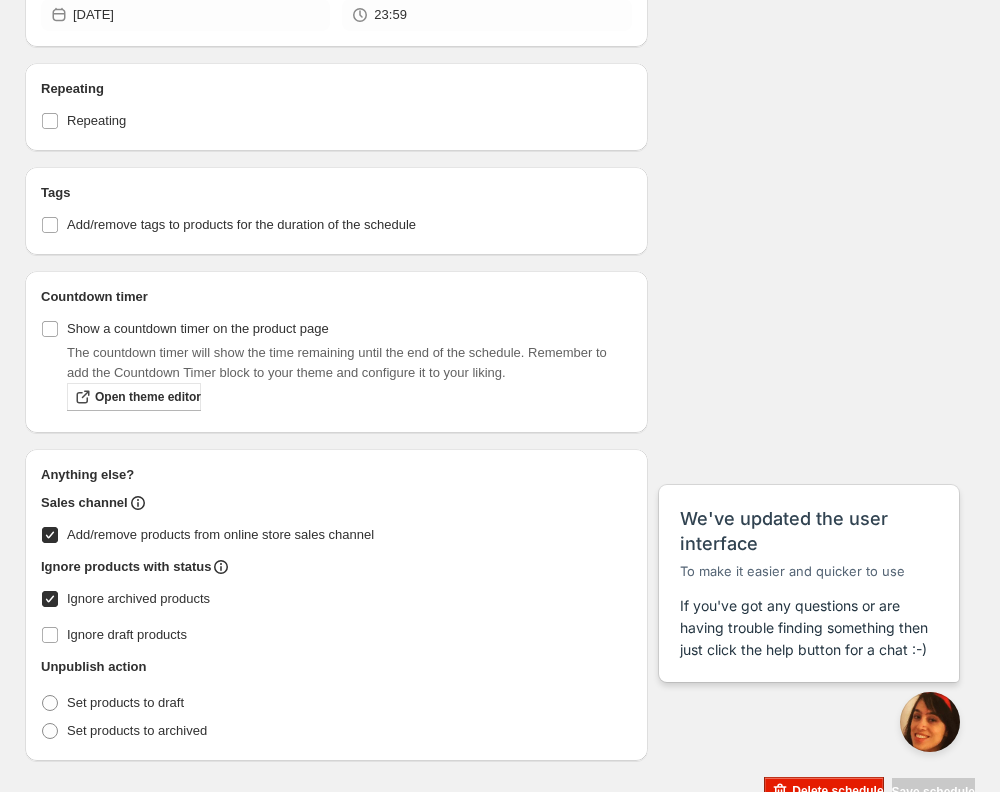 scroll, scrollTop: 1355, scrollLeft: 0, axis: vertical 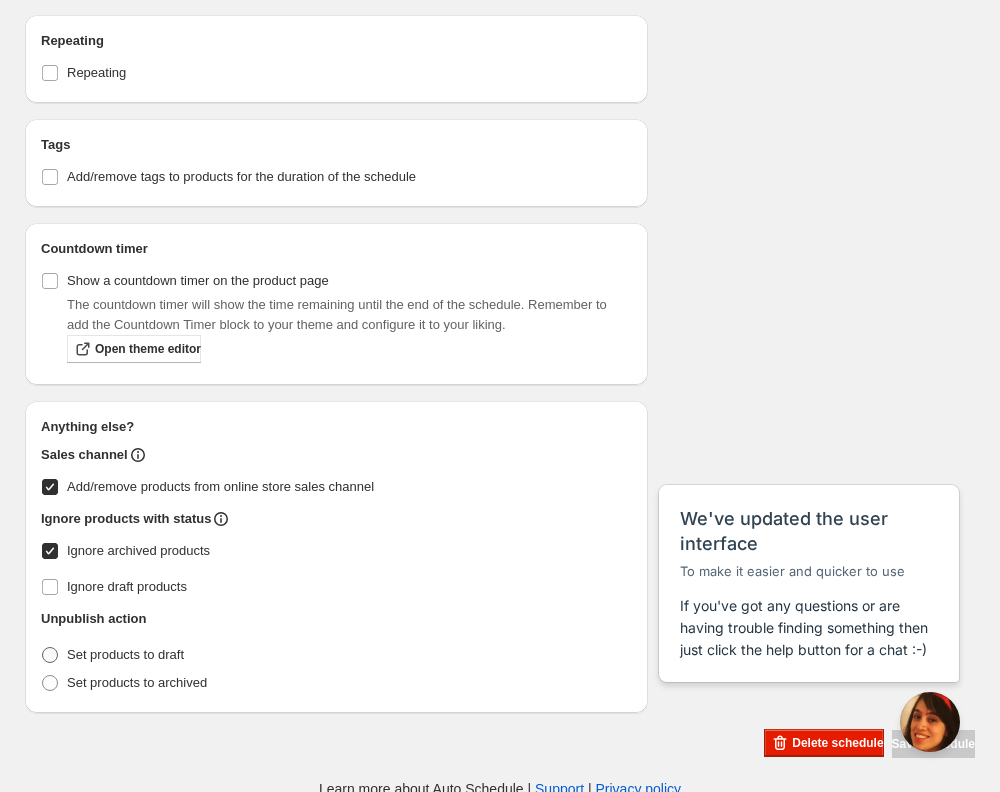 click on "Set products to draft" at bounding box center (125, 654) 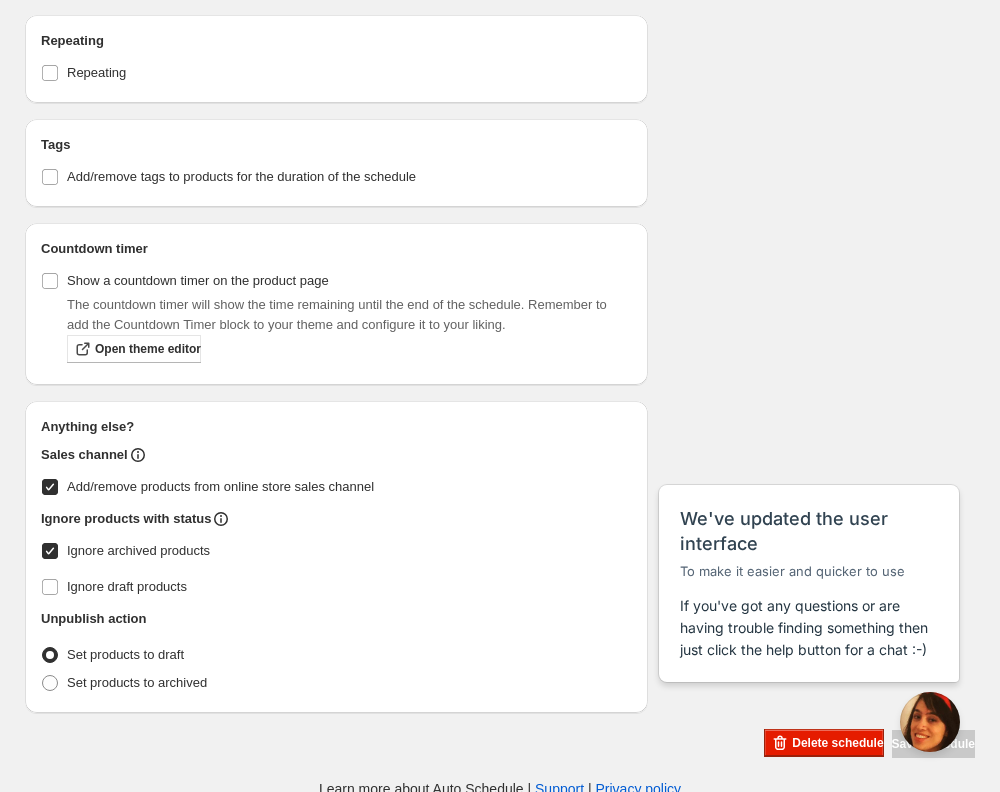 radio on "true" 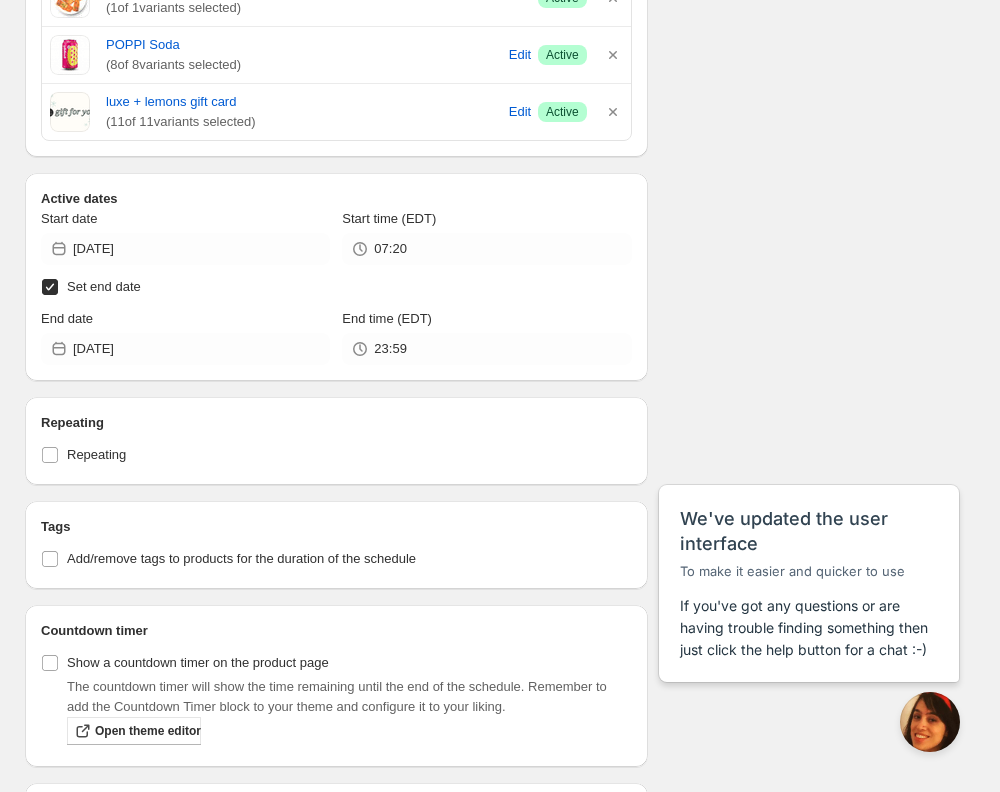 scroll, scrollTop: 0, scrollLeft: 0, axis: both 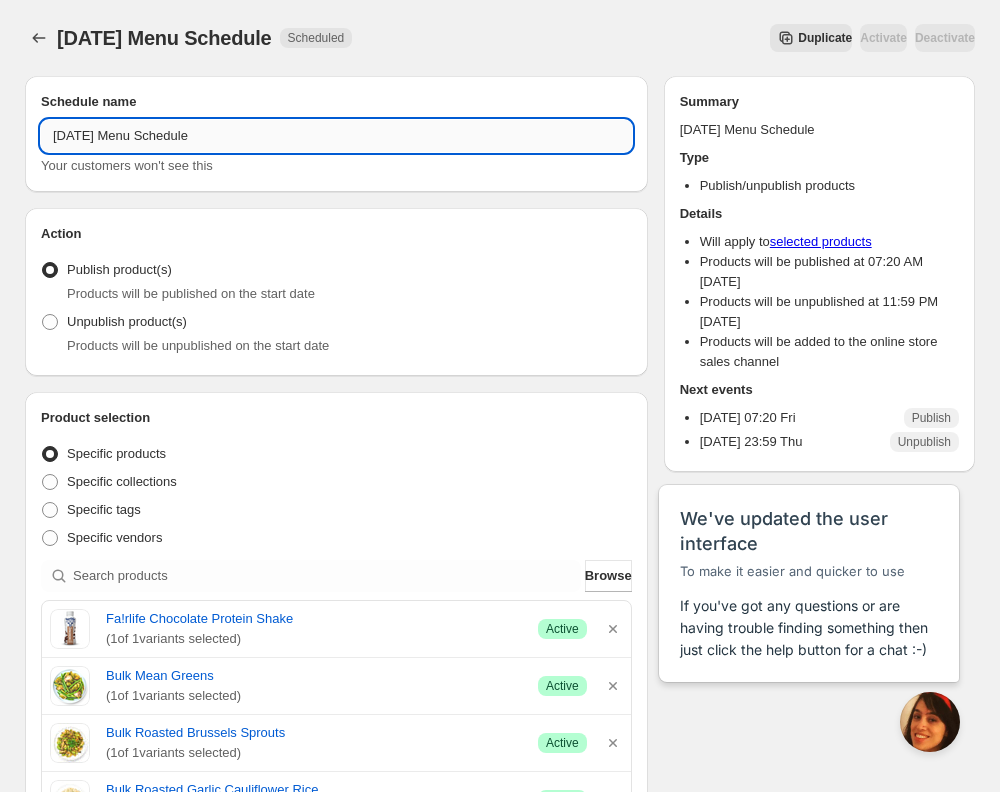 click on "[DATE] Menu Schedule" at bounding box center (336, 136) 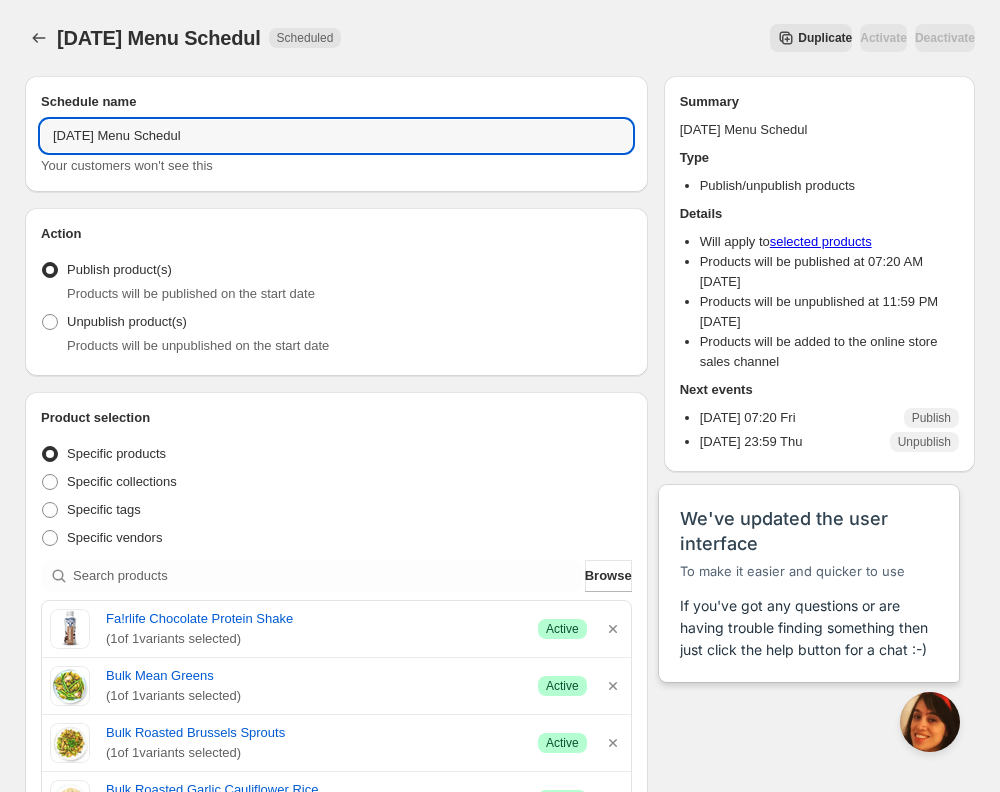 type on "[DATE] Menu Schedule" 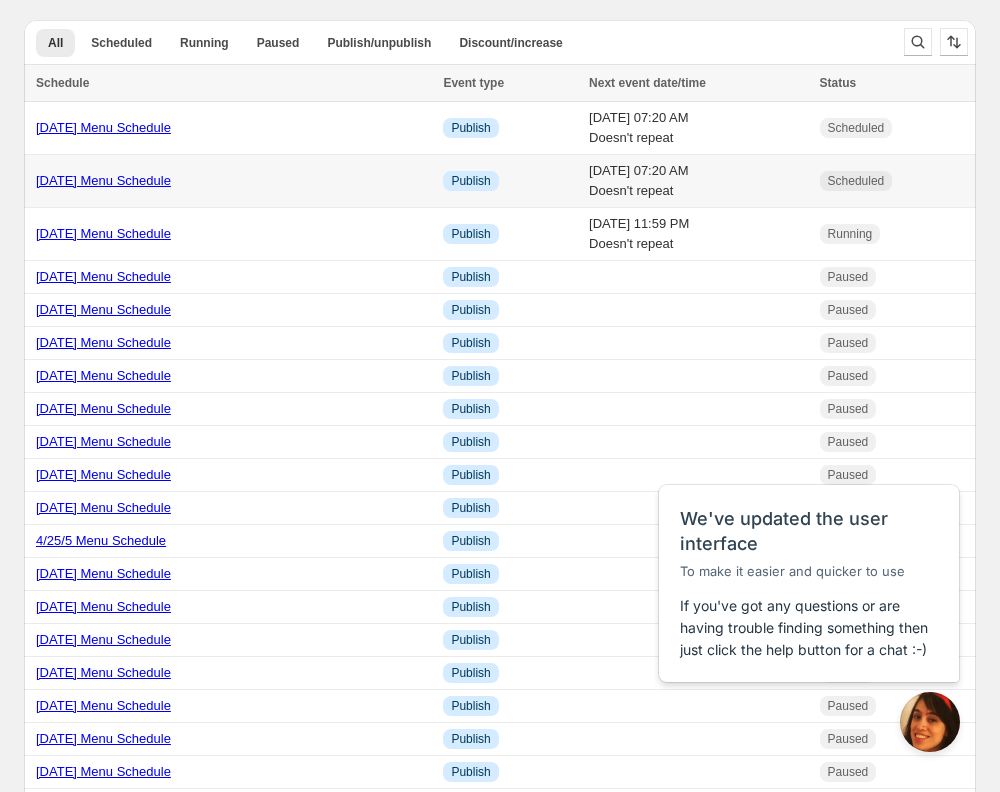 click on "[DATE] Menu Schedule" at bounding box center (103, 180) 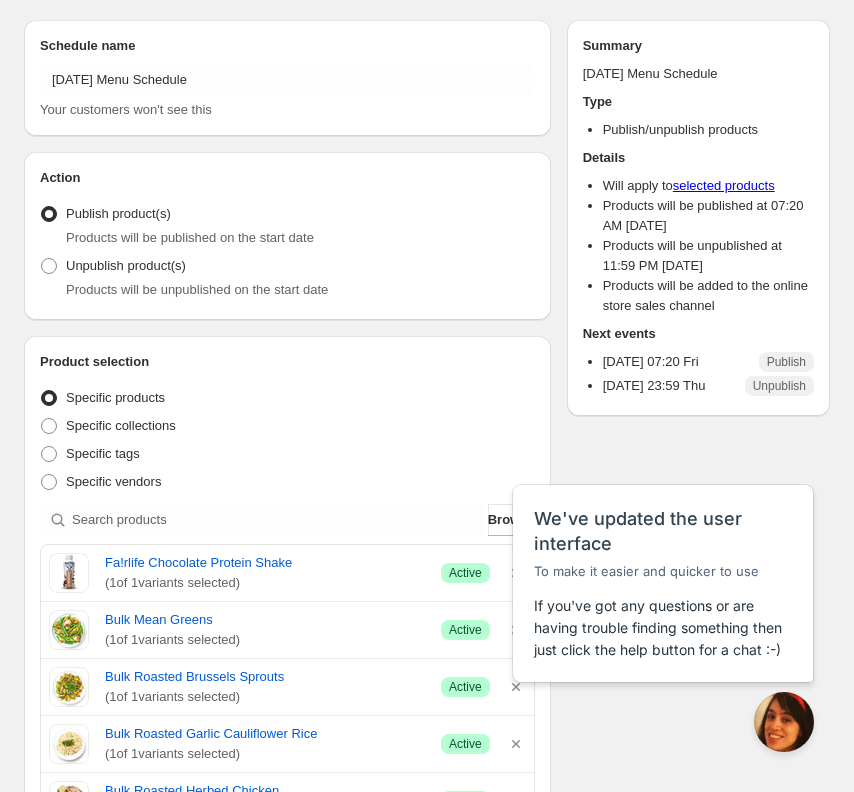 scroll, scrollTop: 338, scrollLeft: 0, axis: vertical 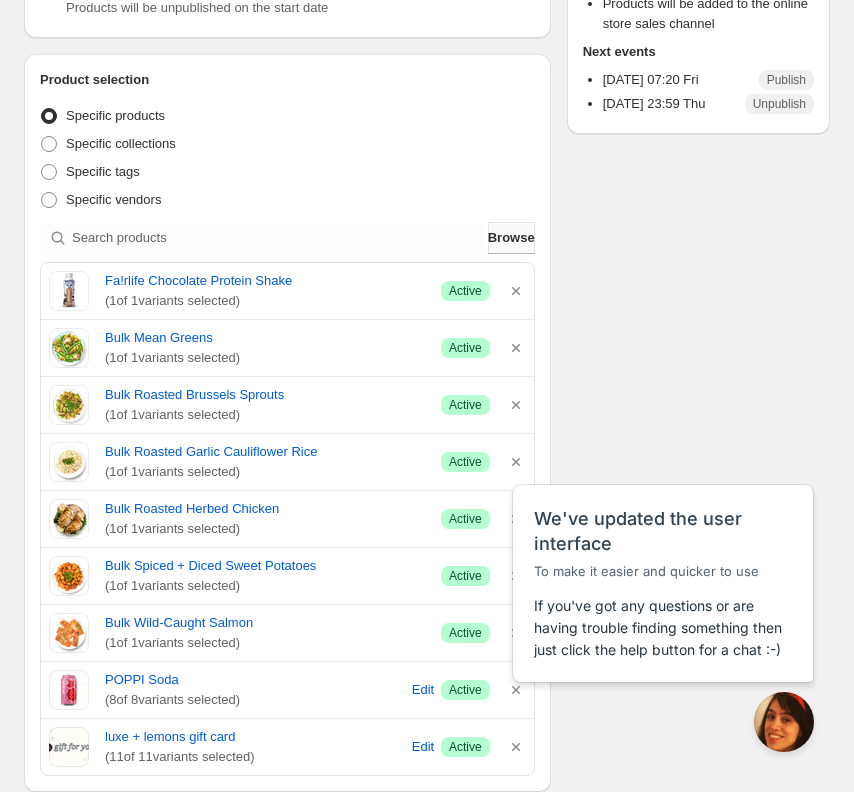 click on "Browse" at bounding box center (511, 238) 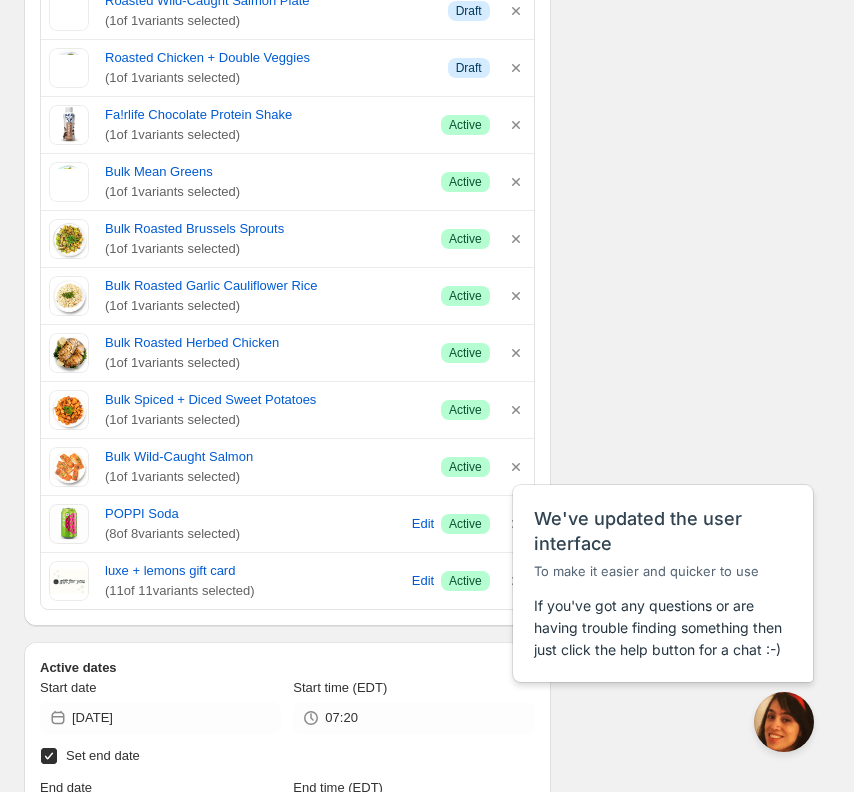 scroll, scrollTop: 1948, scrollLeft: 0, axis: vertical 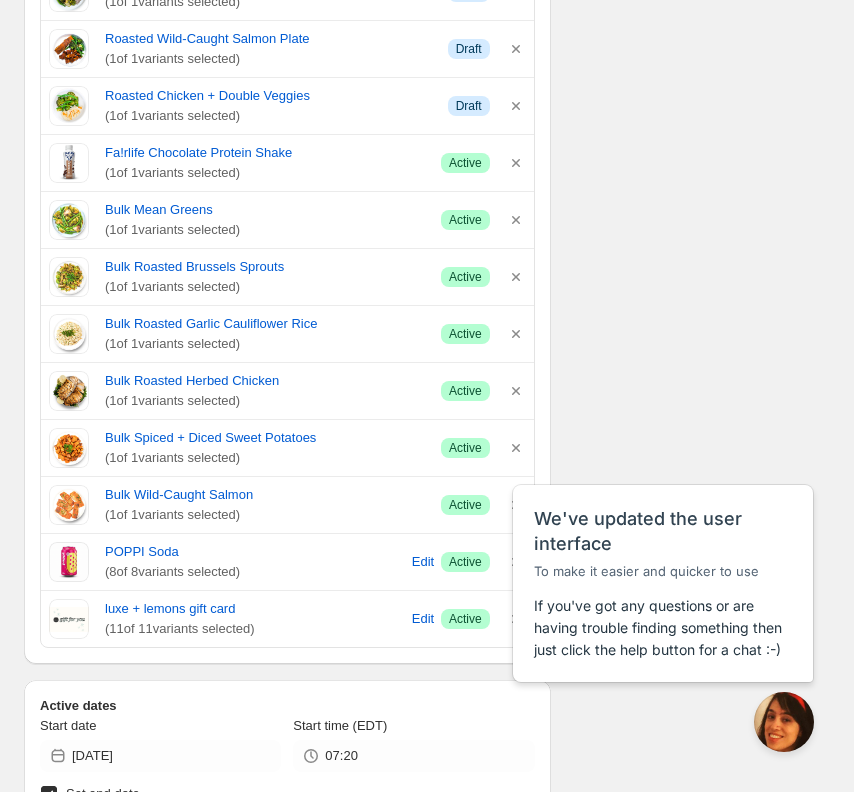 click on "Schedule name [DATE] Menu Schedule Your customers won't see this Action Action Publish product(s) Products will be published on the start date Unpublish product(s) Products will be unpublished on the start date Product selection Entity type Specific products Specific collections Specific tags Specific vendors Browse Chocolate Stuffed Peanut Butter Oats ( 1  of   1  variants selected) Info Draft Lemon Blueberry Chia Pudding ( 1  of   1  variants selected) Info Draft Tag-a-long Bars ( 1  of   1  variants selected) Info Draft Ham + Cheddar Brekki Bagel ( 1  of   1  variants selected) Info Draft Red Pepper Goat Cheese Egg Bites ( 1  of   1  variants selected) Info Draft Chocolate Chip Pancakes ( 1  of   1  variants selected) Info Draft Chocolate Chip Pancakes + Bacon ( 1  of   1  variants selected) Info Draft Charcuterie Box ( 1  of   1  variants selected) Info Draft Peanut Butter Protein Bars ( 1  of   1  variants selected) Info Draft Sweet Thai Noodle Salad ( 2  of   2  variants selected) Edit Info Draft ( 1" at bounding box center (419, -110) 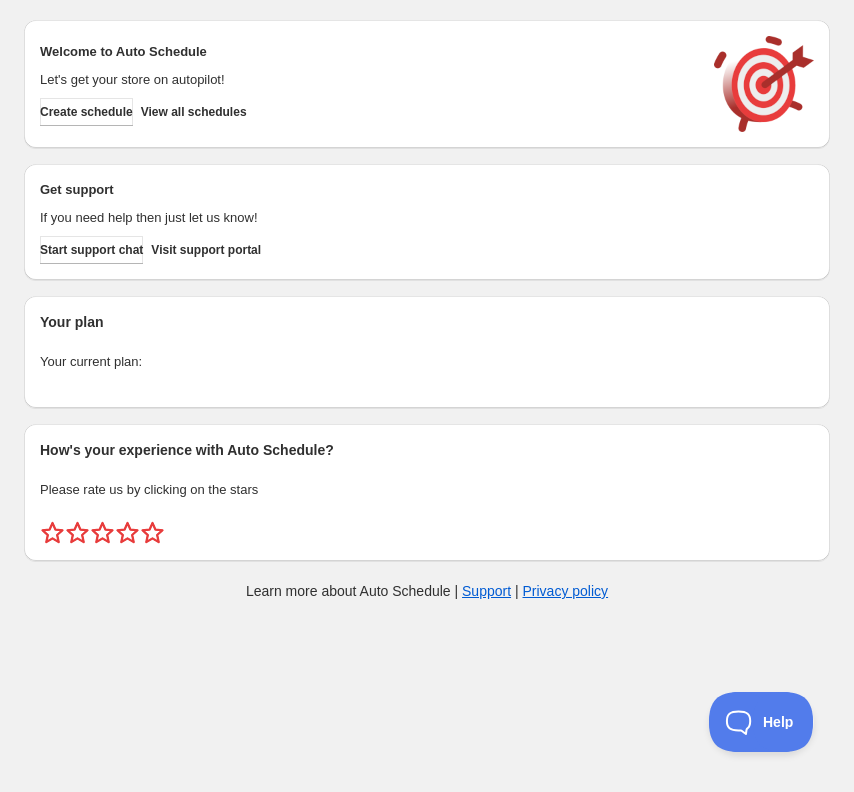 scroll, scrollTop: 0, scrollLeft: 0, axis: both 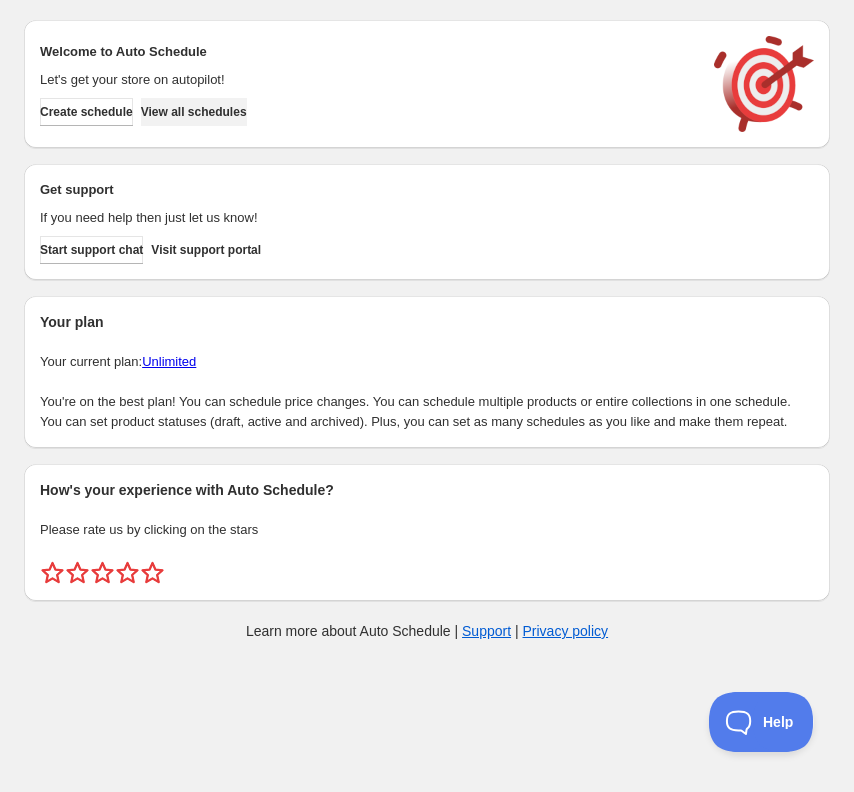 click on "View all schedules" at bounding box center [194, 112] 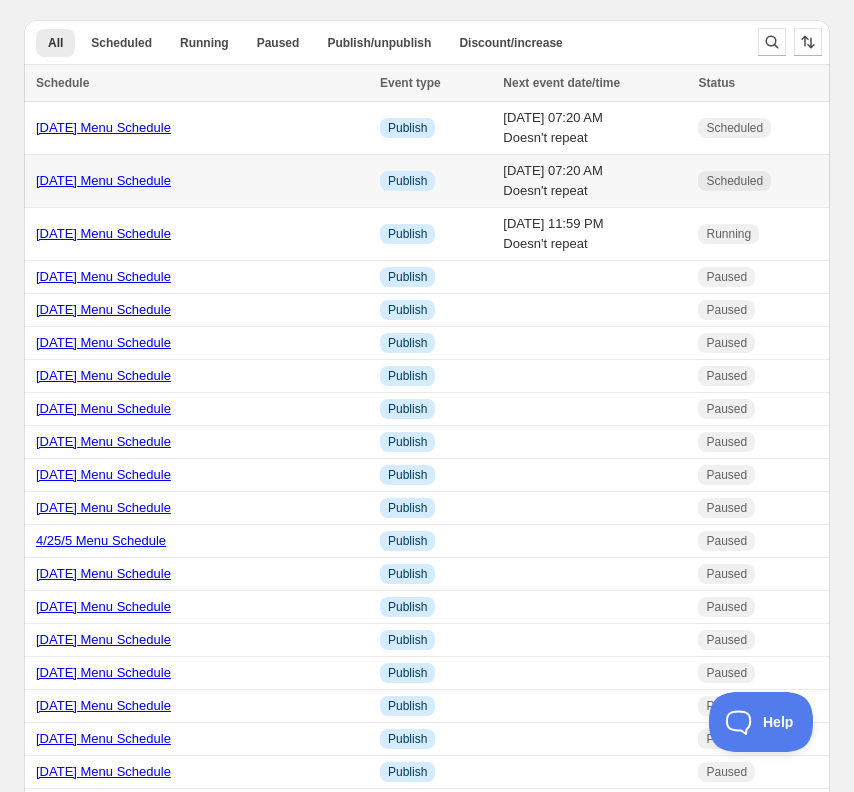 click on "[DATE] Menu Schedule" at bounding box center (103, 180) 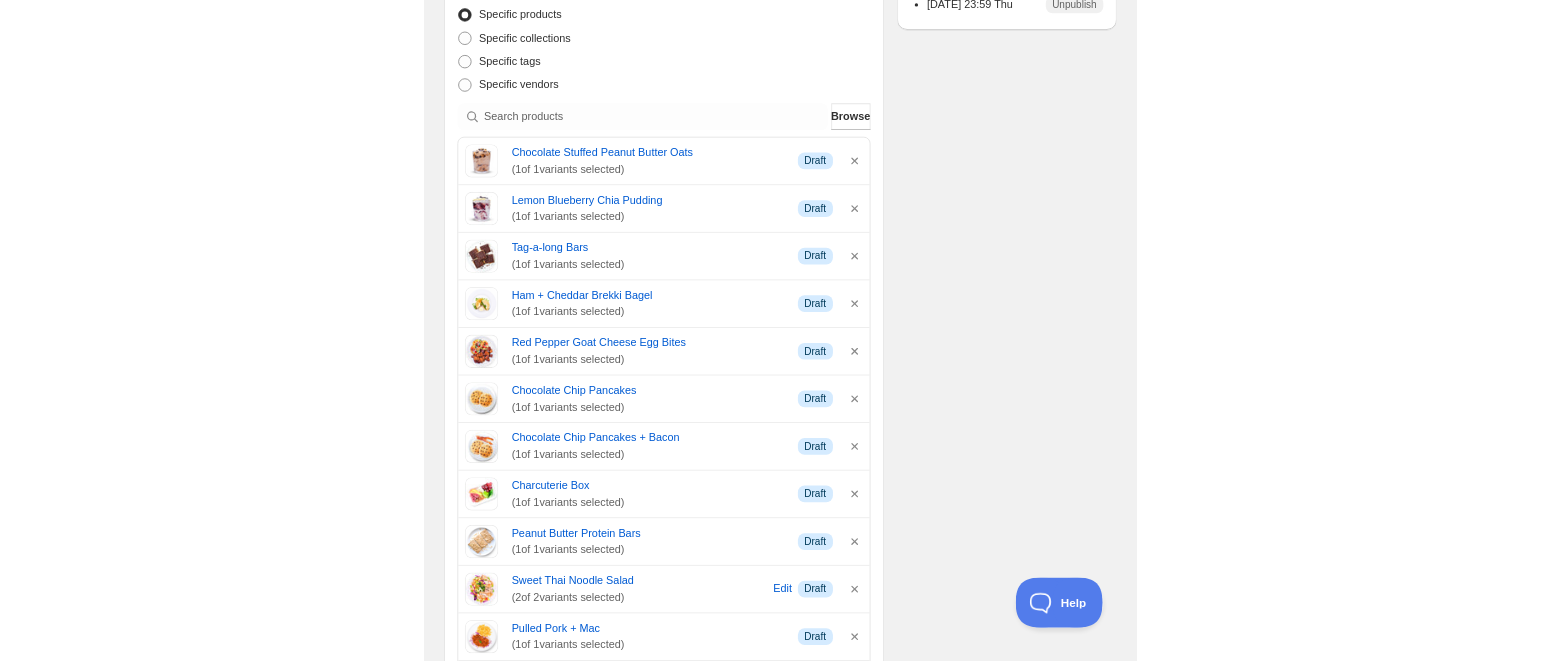 scroll, scrollTop: 388, scrollLeft: 0, axis: vertical 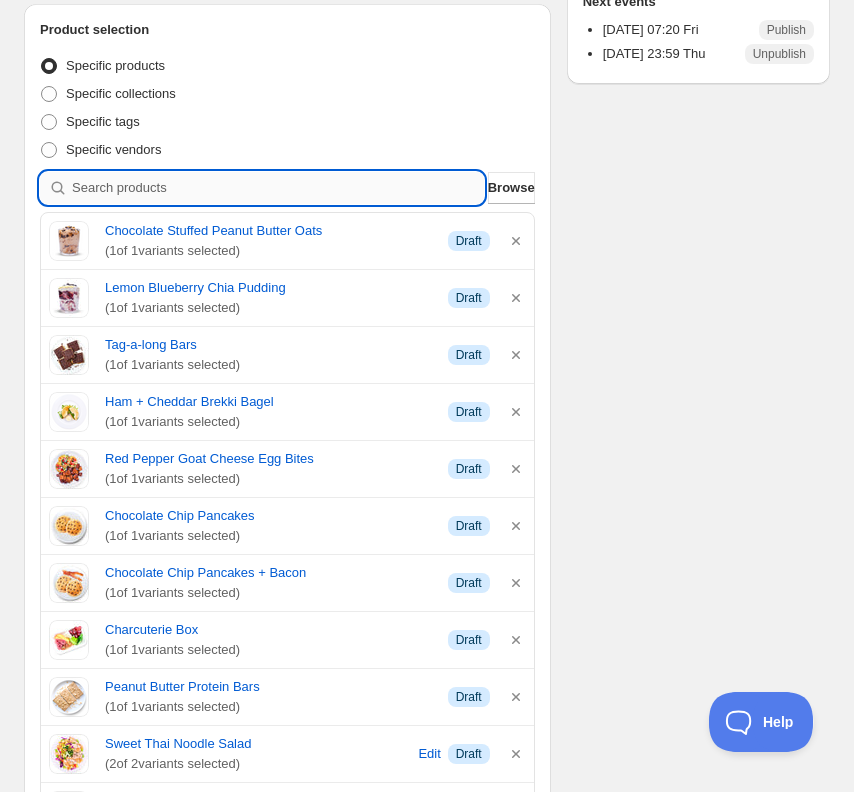 click at bounding box center [278, 188] 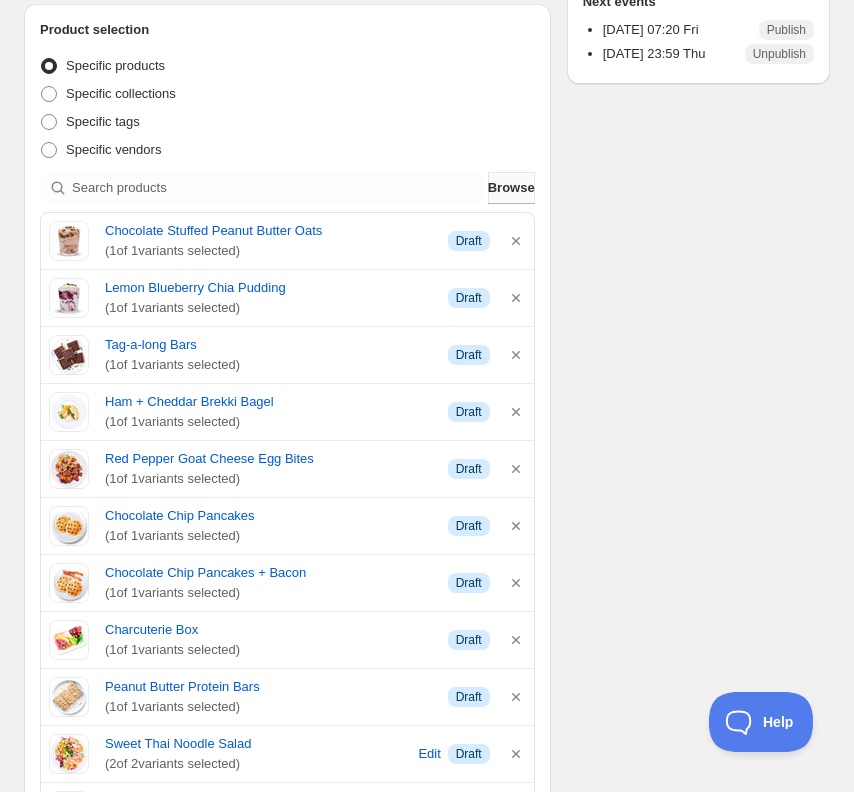 click on "Browse" at bounding box center (511, 188) 